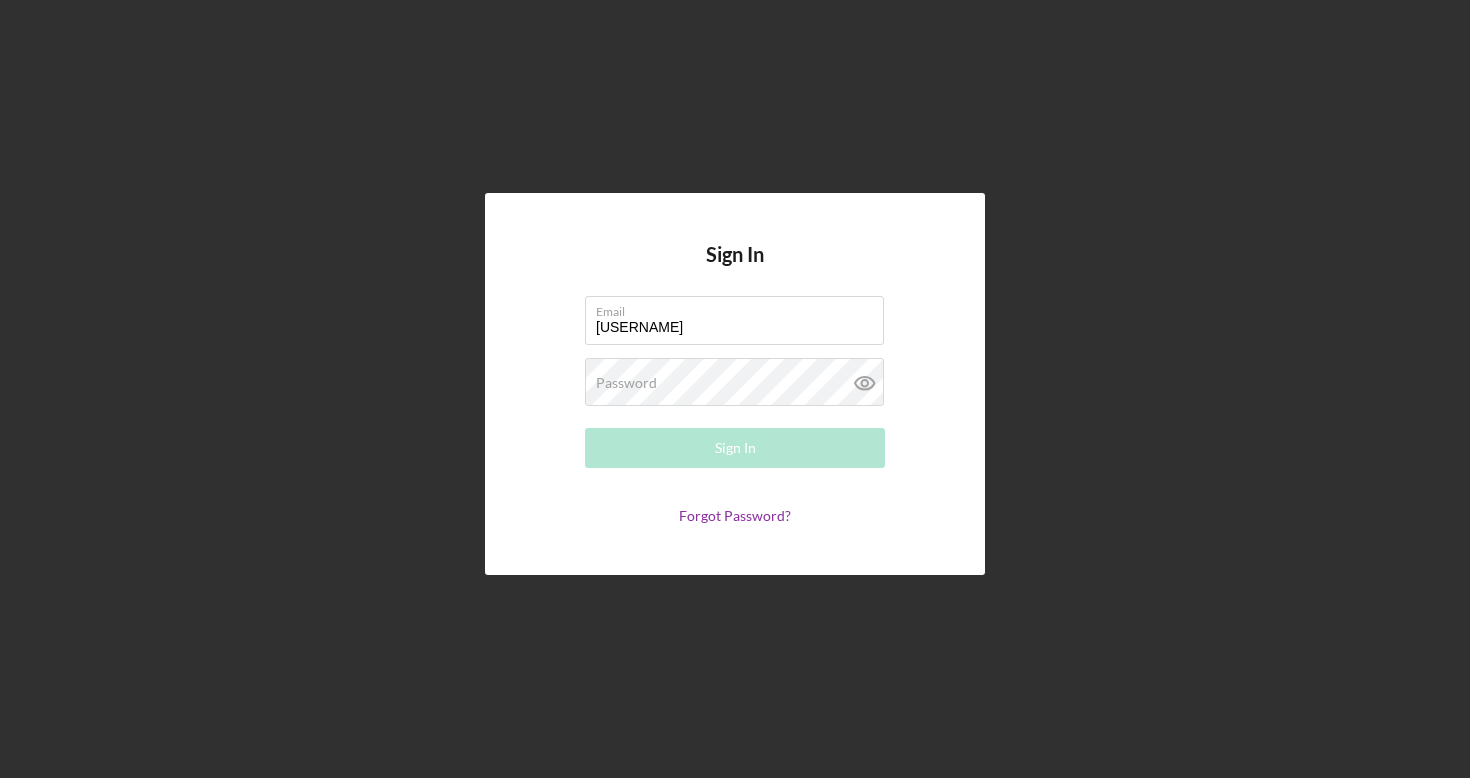 scroll, scrollTop: 0, scrollLeft: 0, axis: both 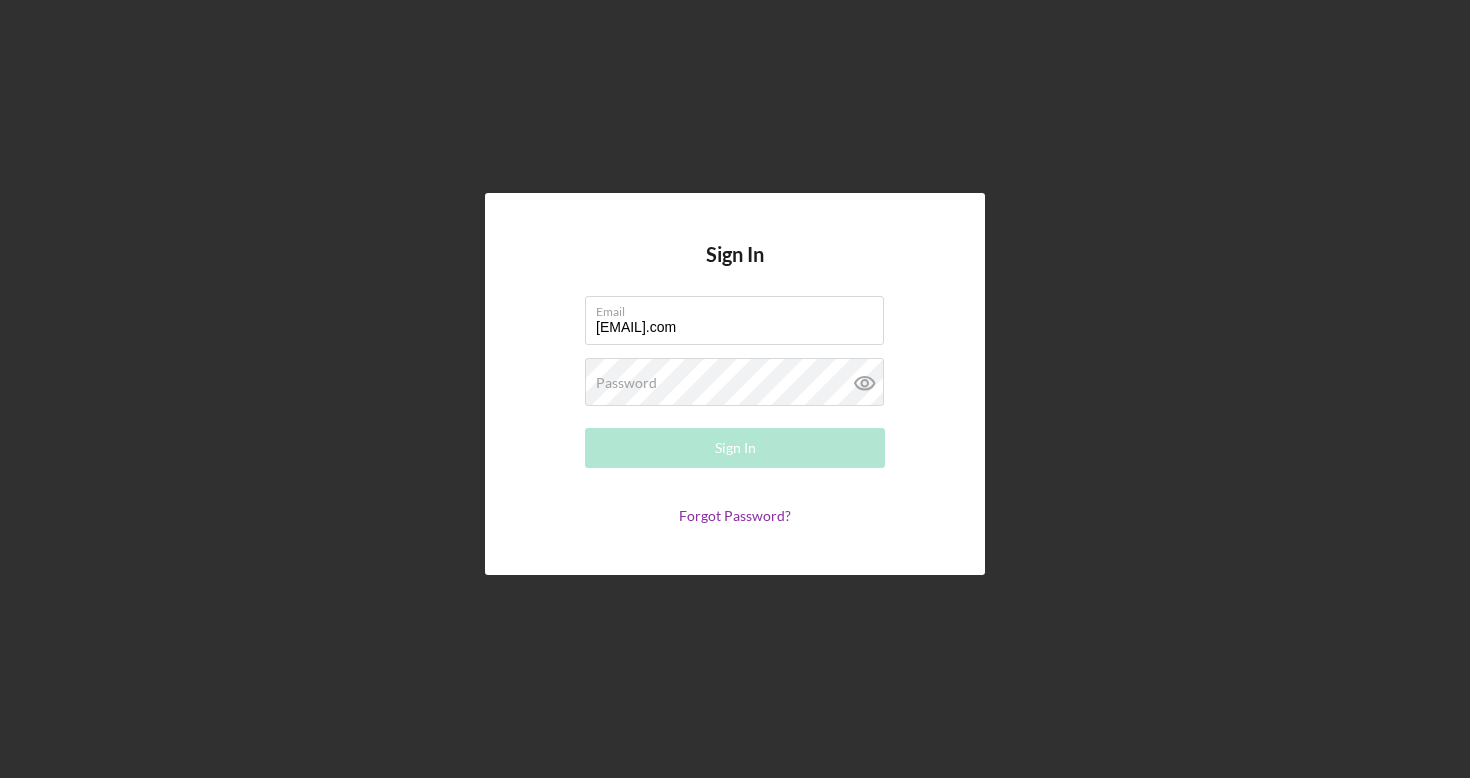type on "[EMAIL].com" 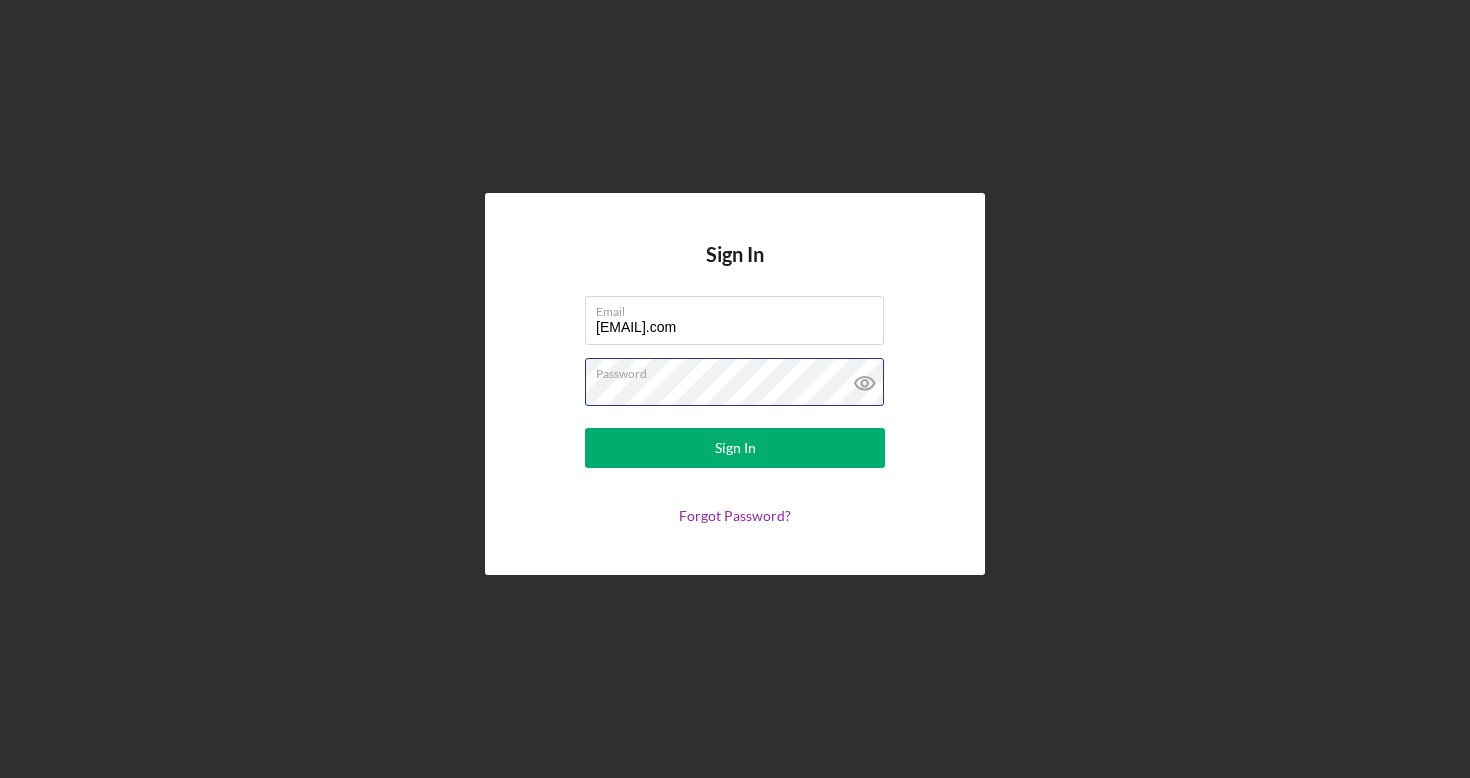 click on "Sign In" at bounding box center [735, 448] 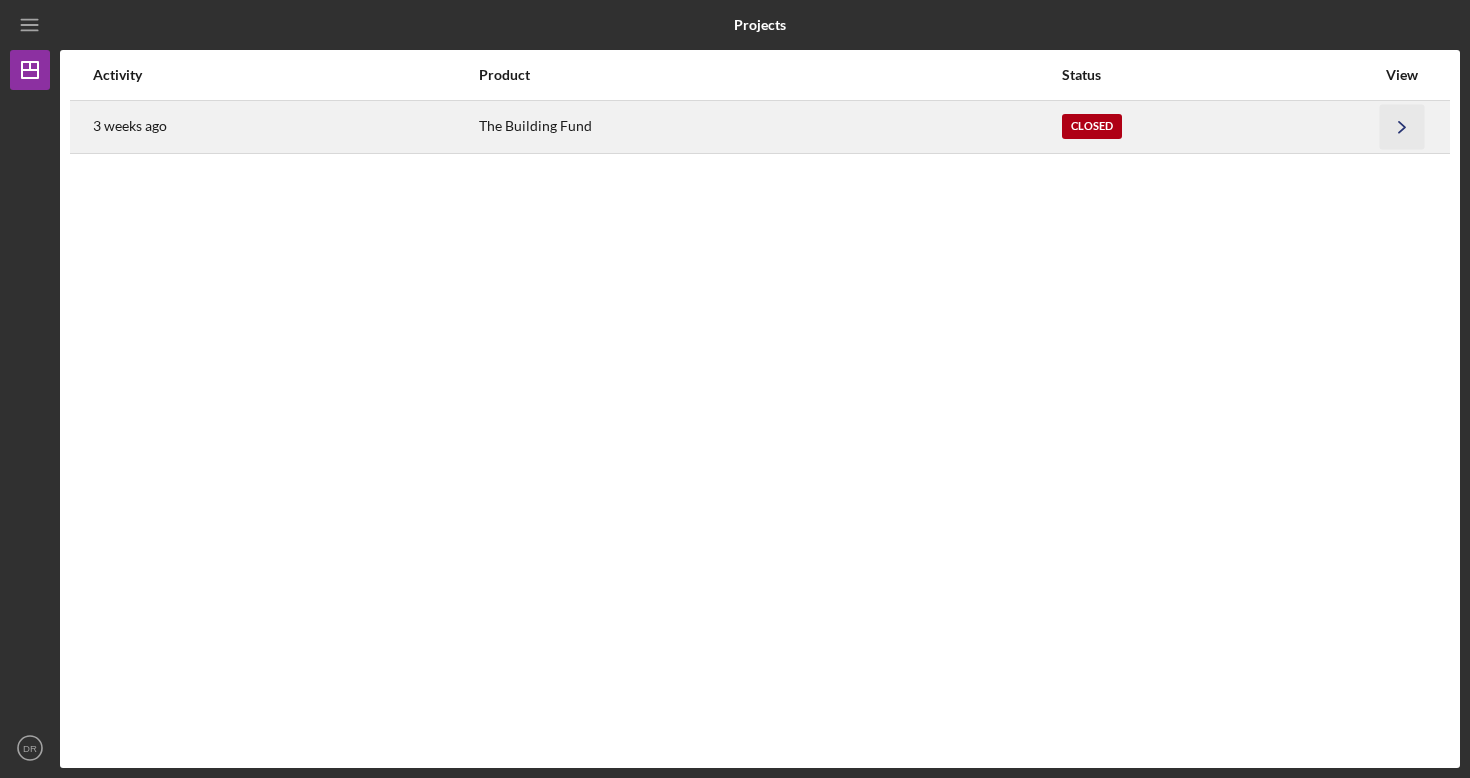 click on "Icon/Navigate" 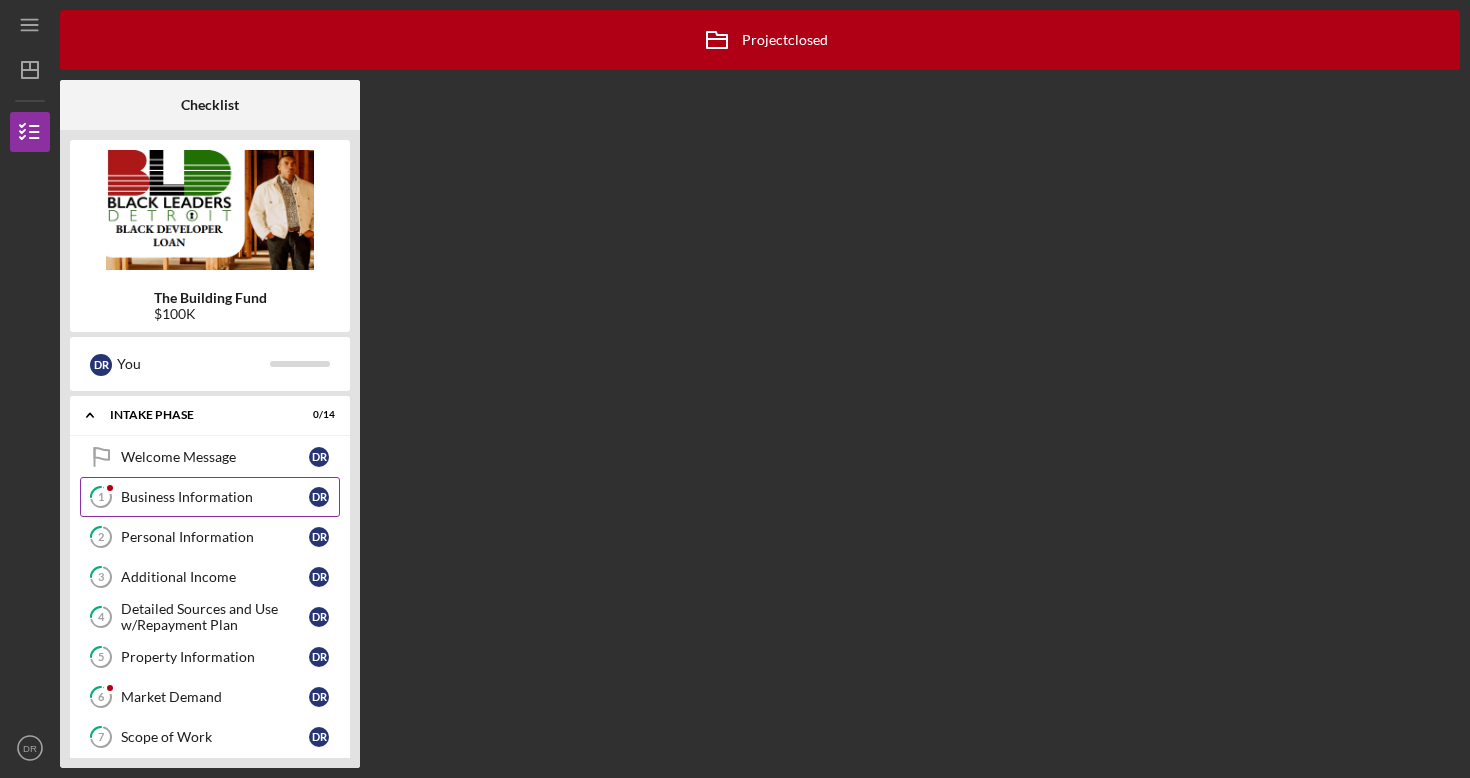click on "Business Information" at bounding box center (215, 497) 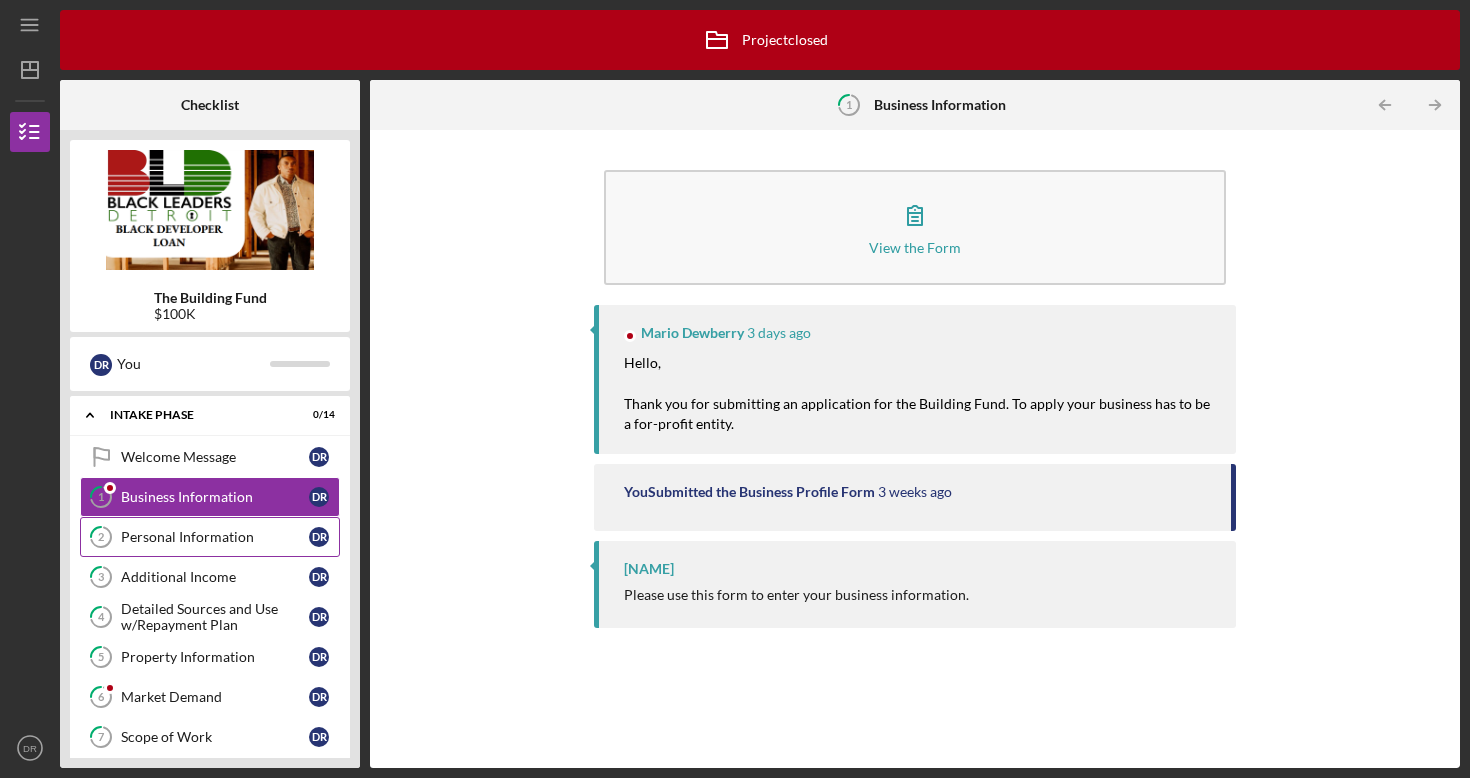 click on "2 Personal Information D R" at bounding box center (210, 537) 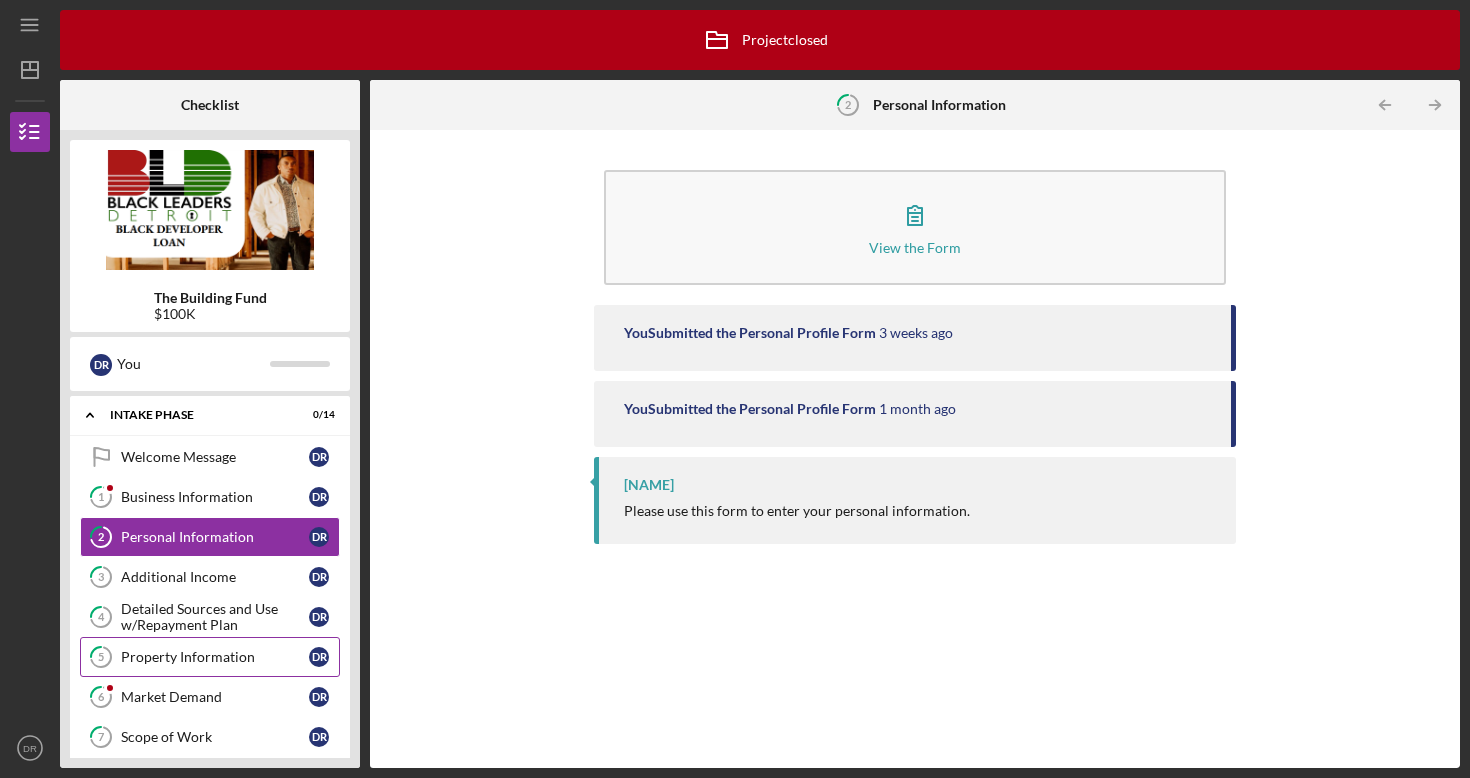 click on "5 Property Information D R" at bounding box center [210, 657] 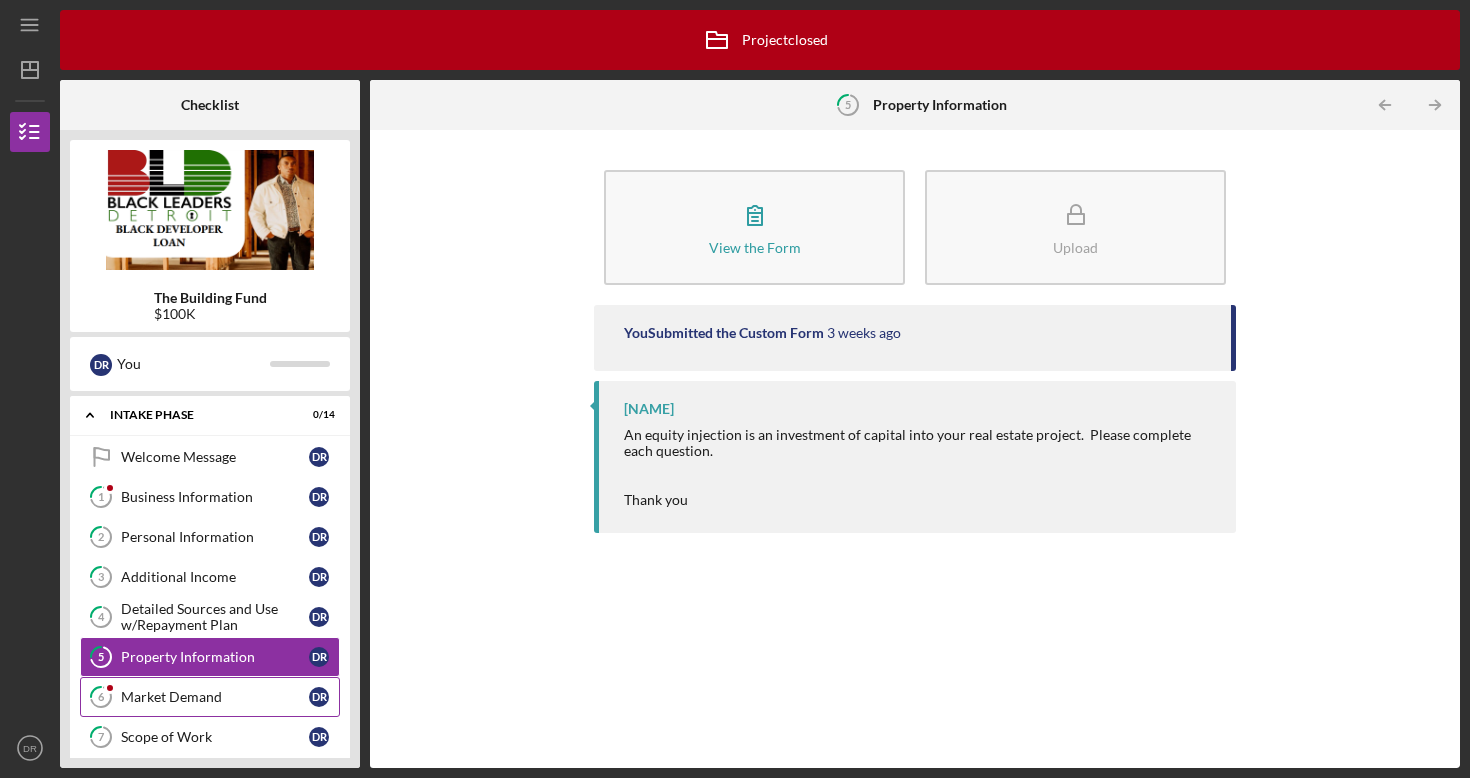 click on "Market Demand" at bounding box center (215, 697) 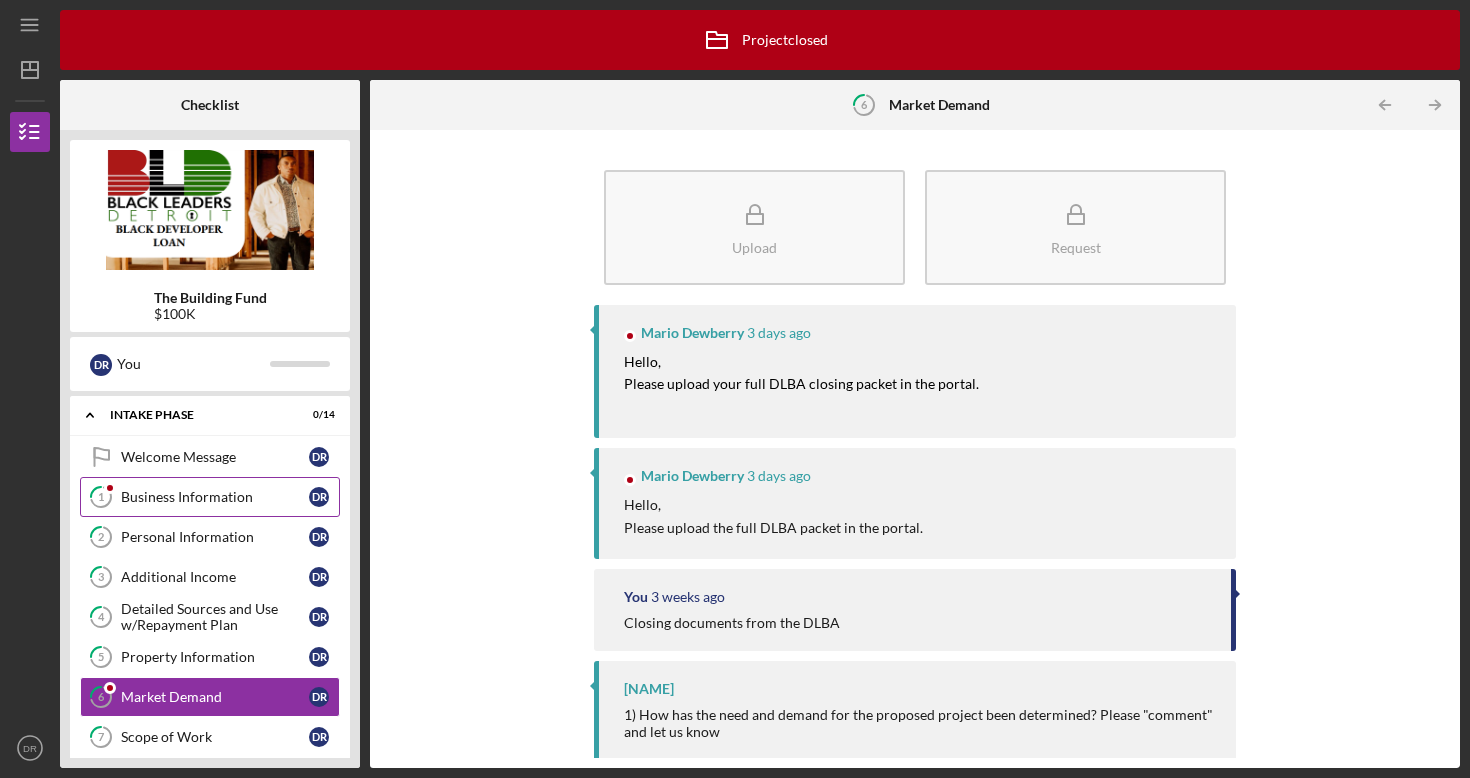 click on "1 Business Information D R" at bounding box center [210, 497] 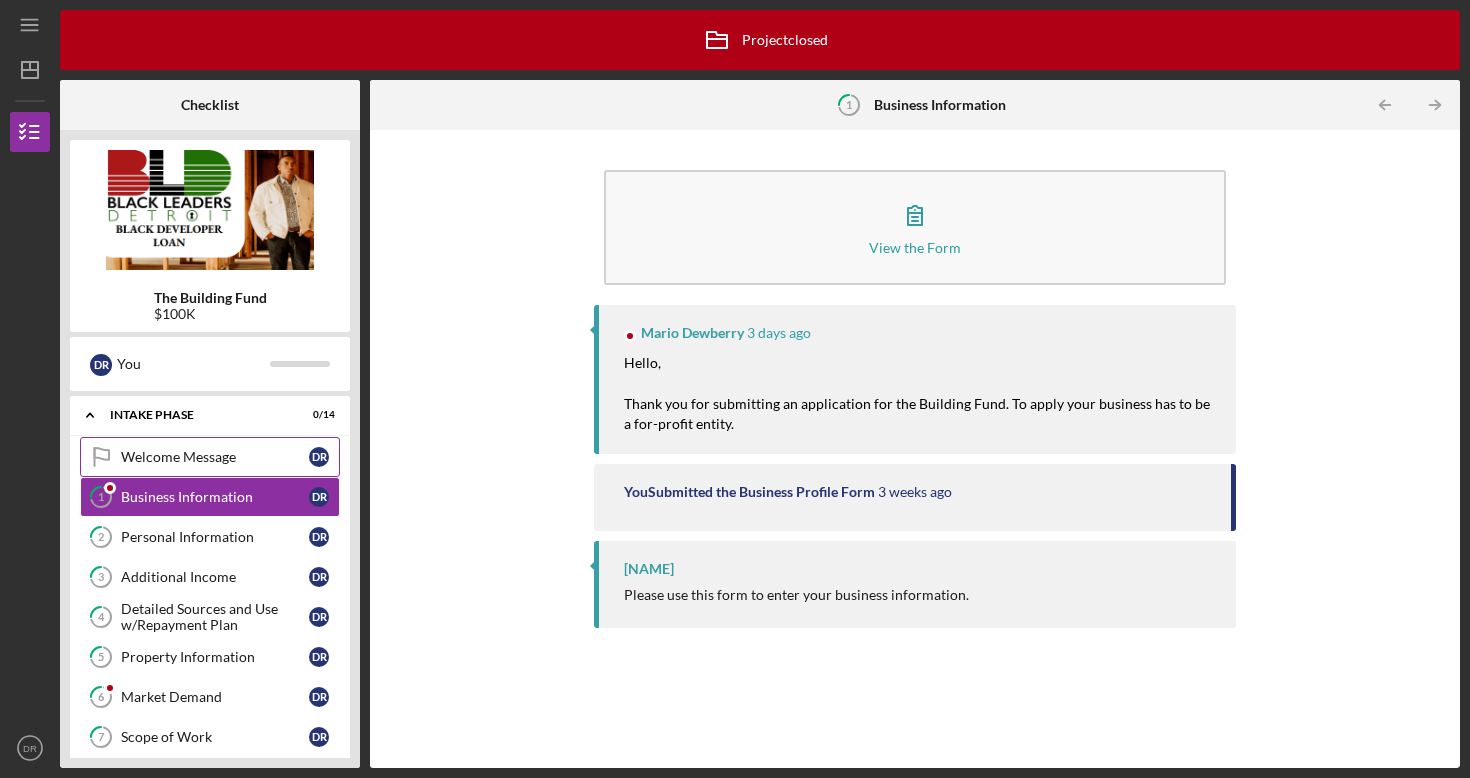 click on "Welcome Message Welcome Message D R" at bounding box center (210, 457) 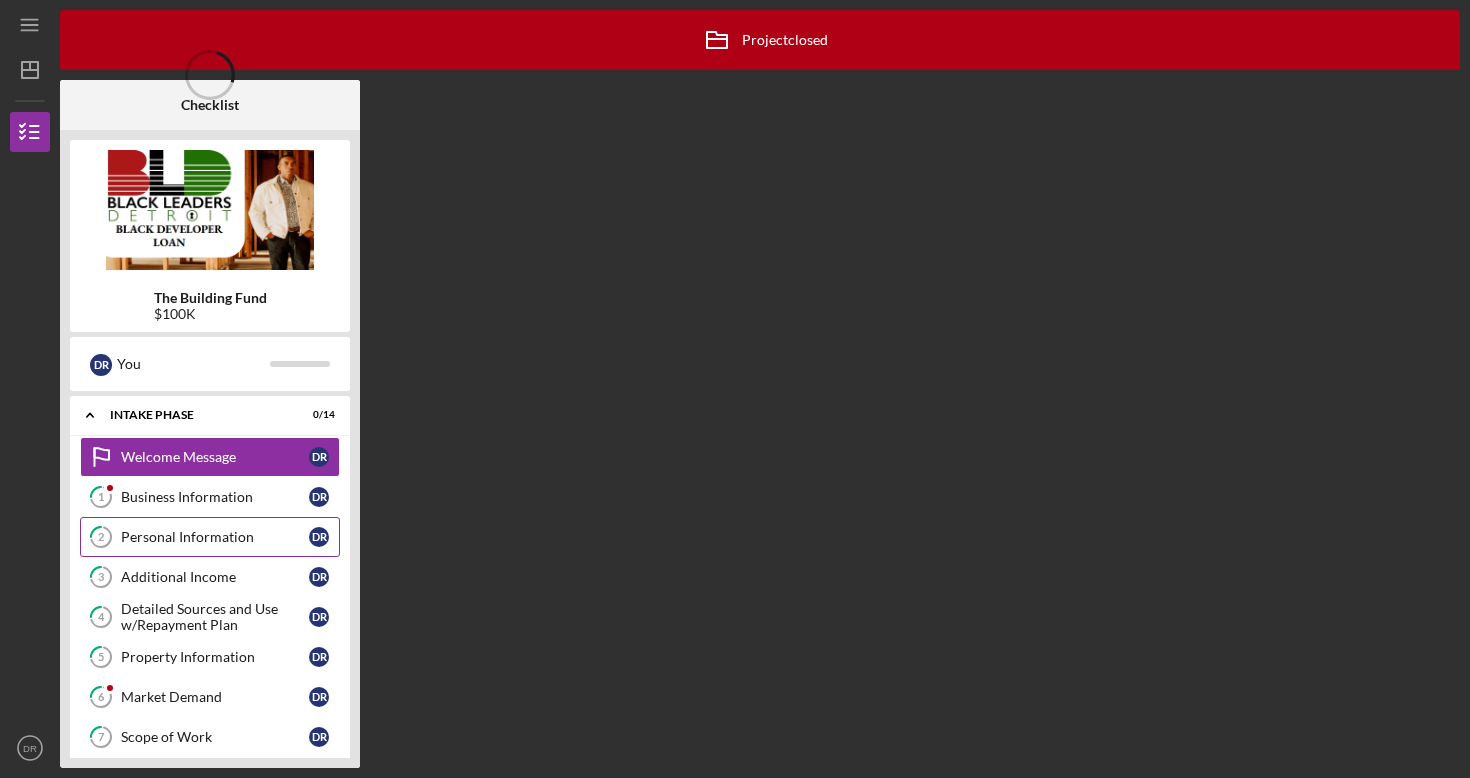 click on "2 Personal Information D R" at bounding box center (210, 537) 